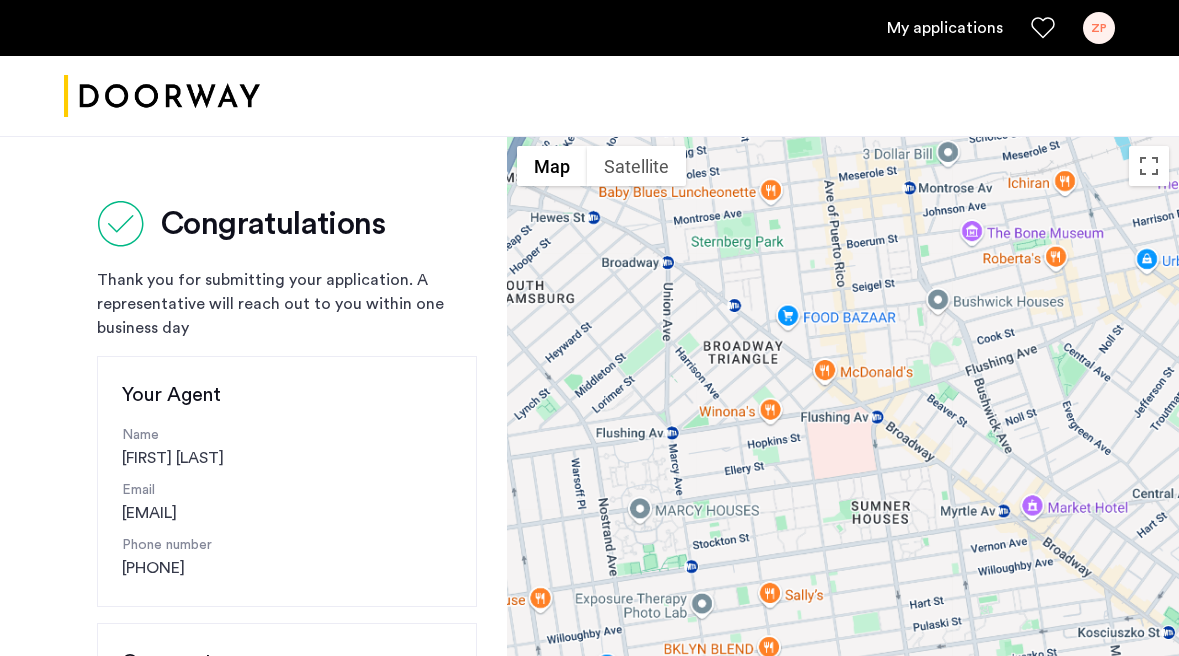 scroll, scrollTop: 451, scrollLeft: 0, axis: vertical 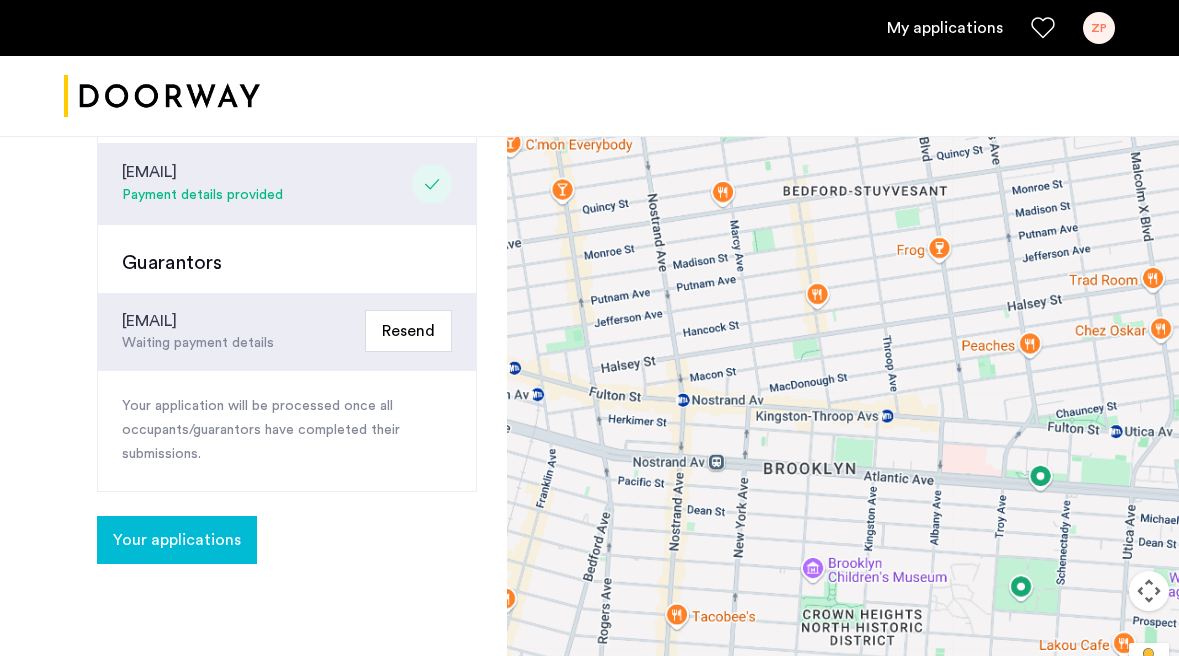 click on "Your applications" 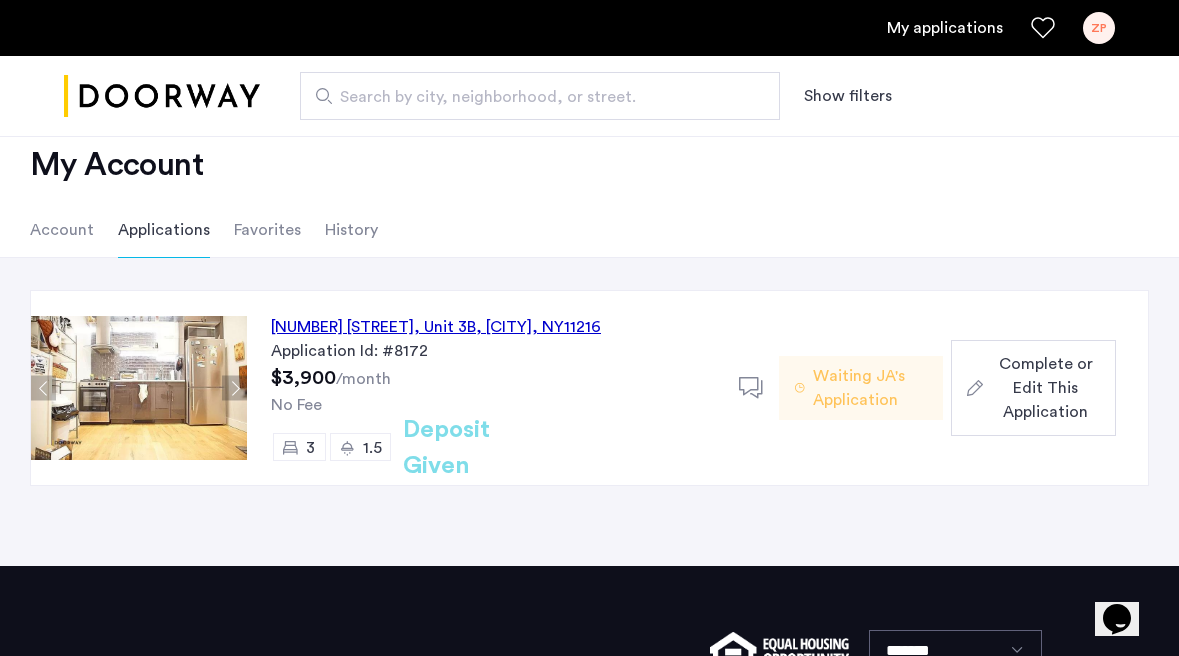 scroll, scrollTop: 40, scrollLeft: 0, axis: vertical 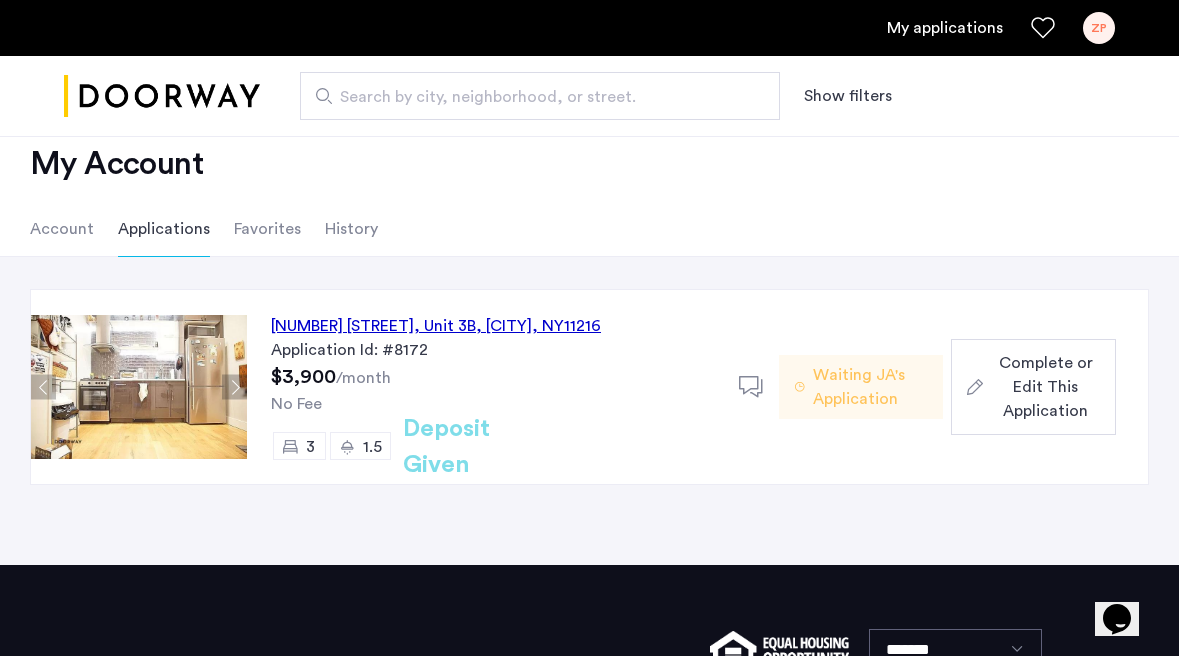 click on "Account" 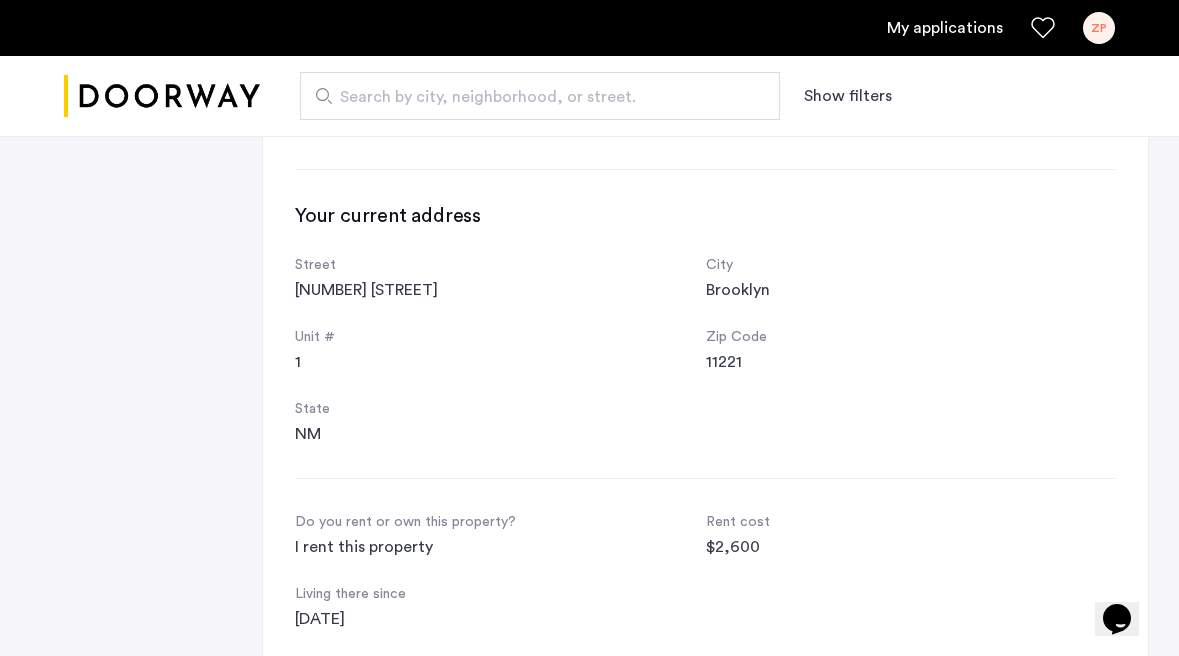 scroll, scrollTop: 0, scrollLeft: 0, axis: both 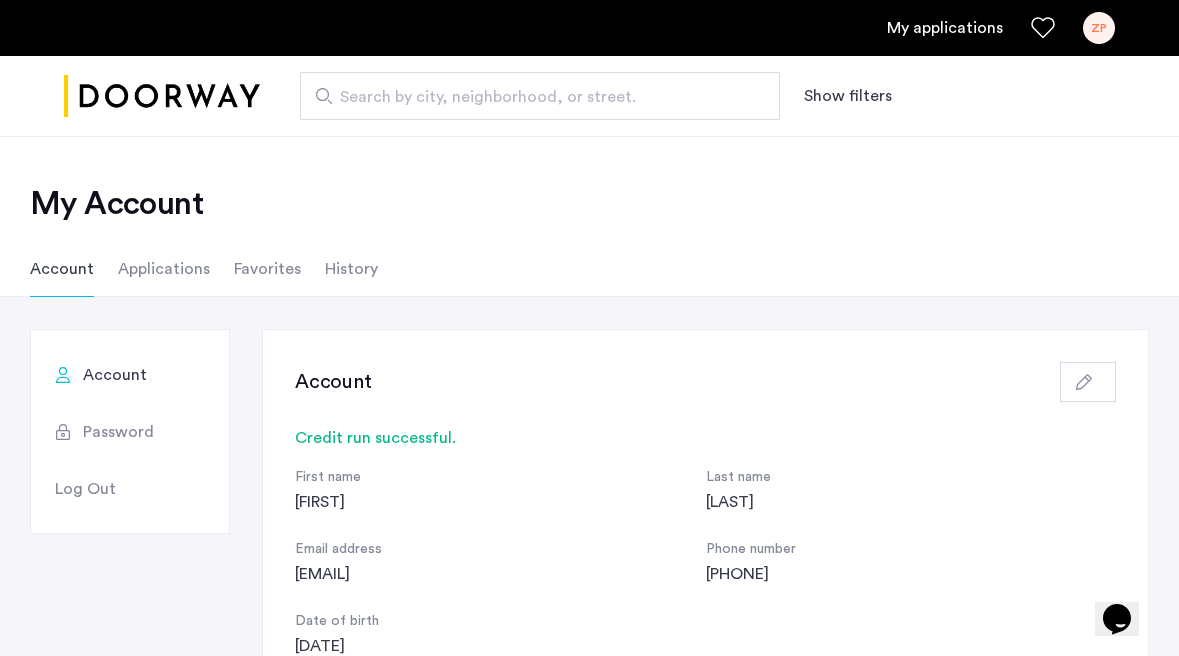 click on "Applications" 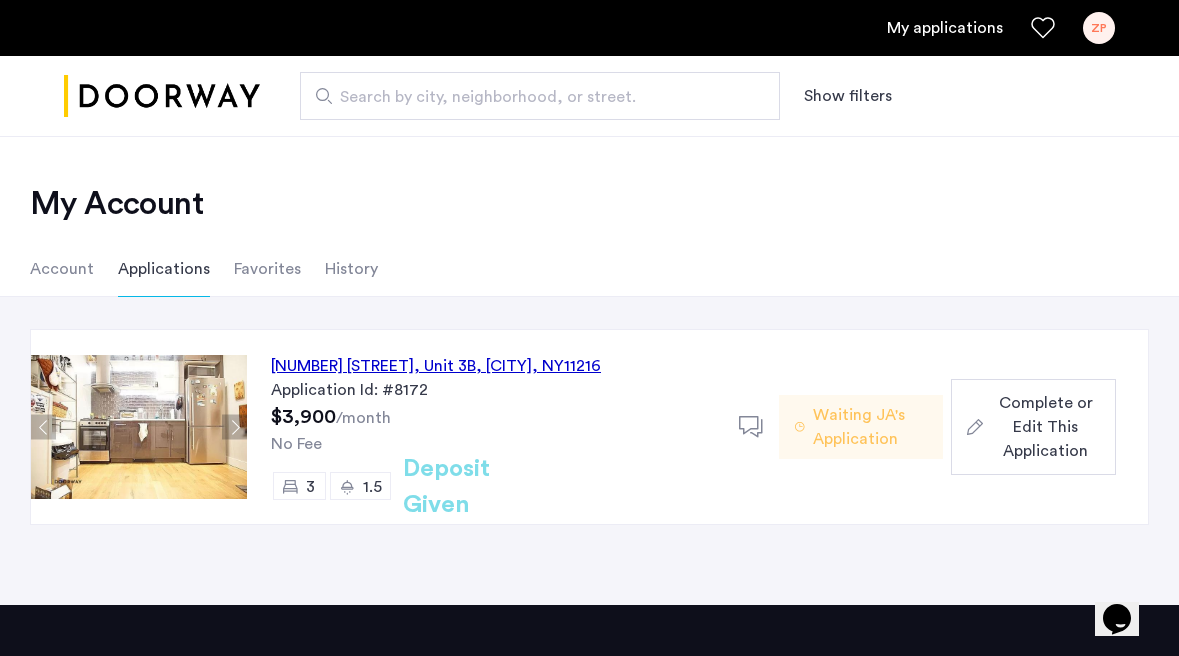 click on "[NUMBER] [STREET], Unit 3B, [CITY], [STATE] Application Id: #8172 $3,900 /month No Fee 3 1.5 Deposit Given" 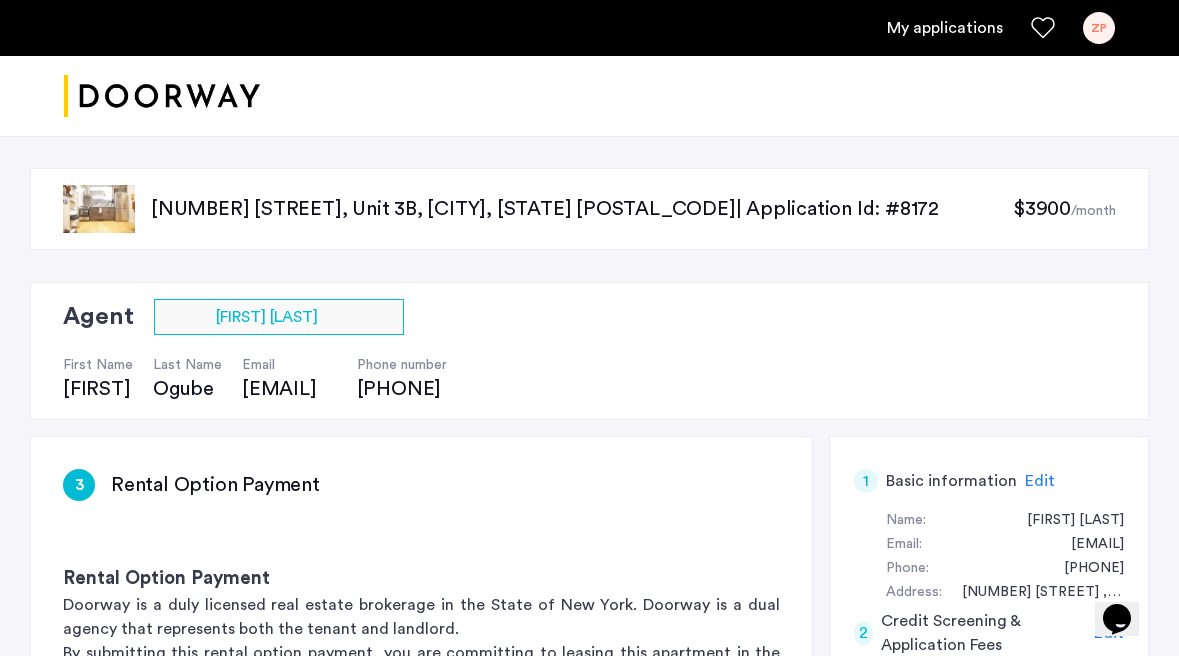 scroll, scrollTop: 1119, scrollLeft: 0, axis: vertical 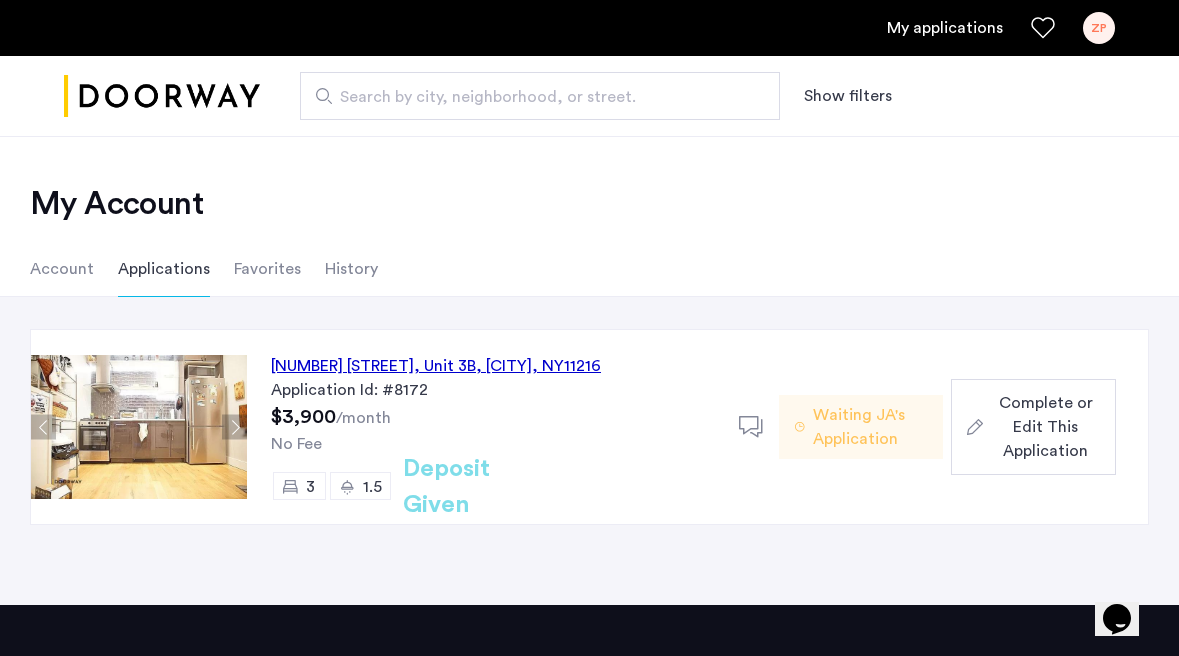 click on "Waiting JA's Application" 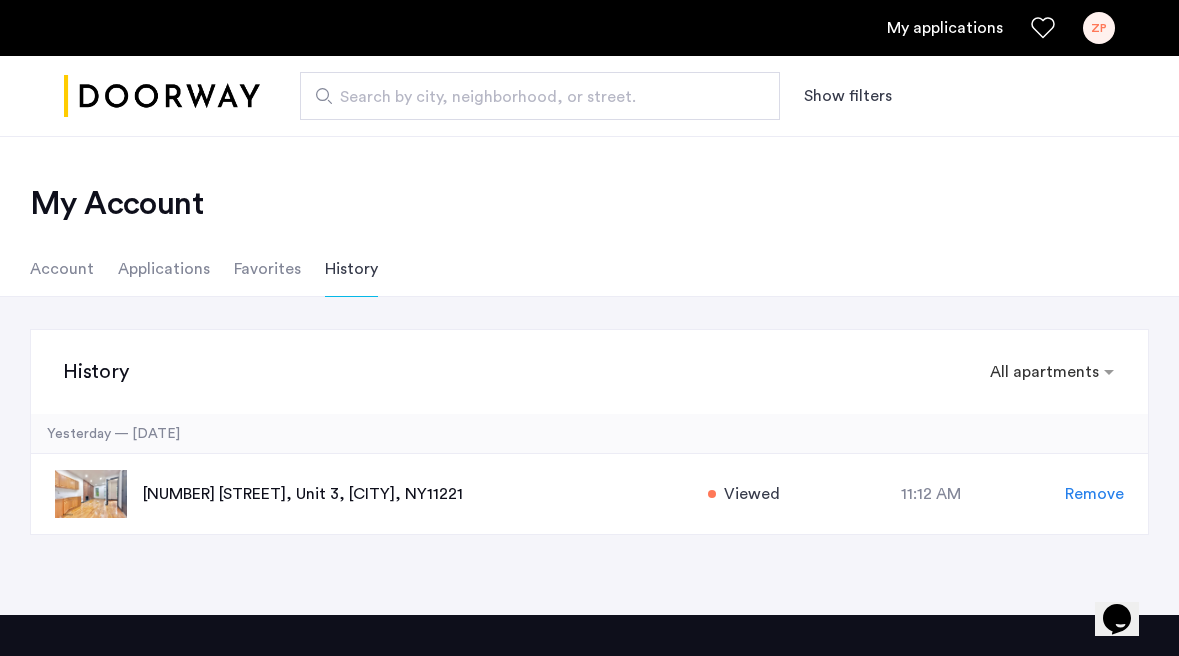 click on "Favorites" 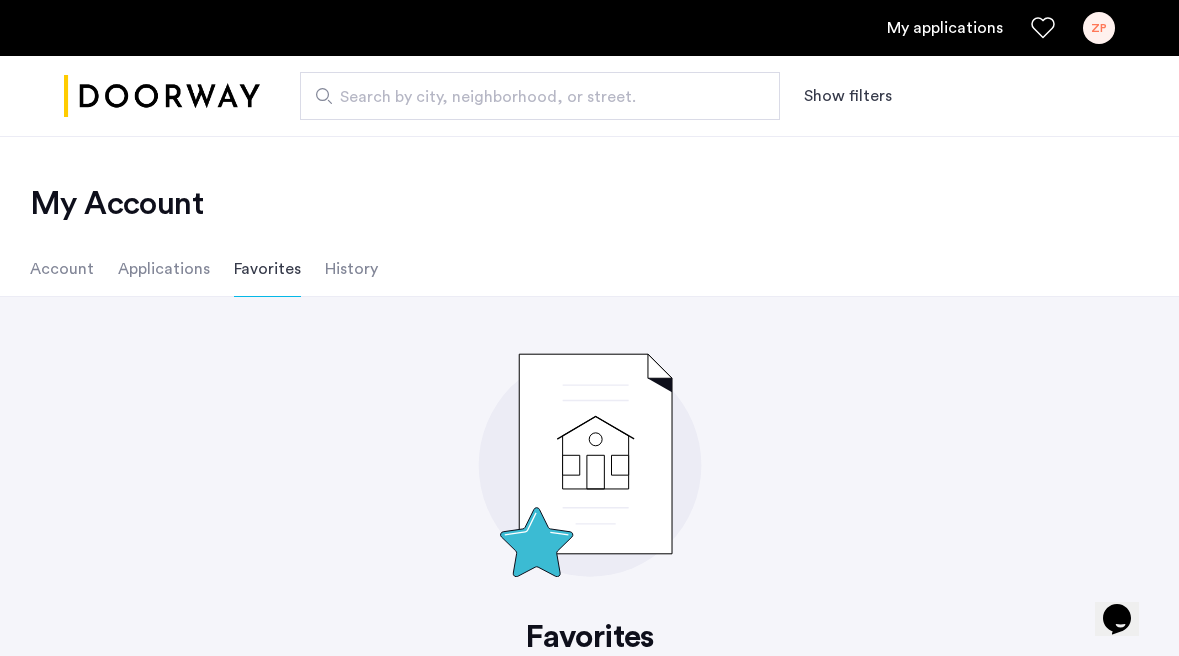 click on "Applications" 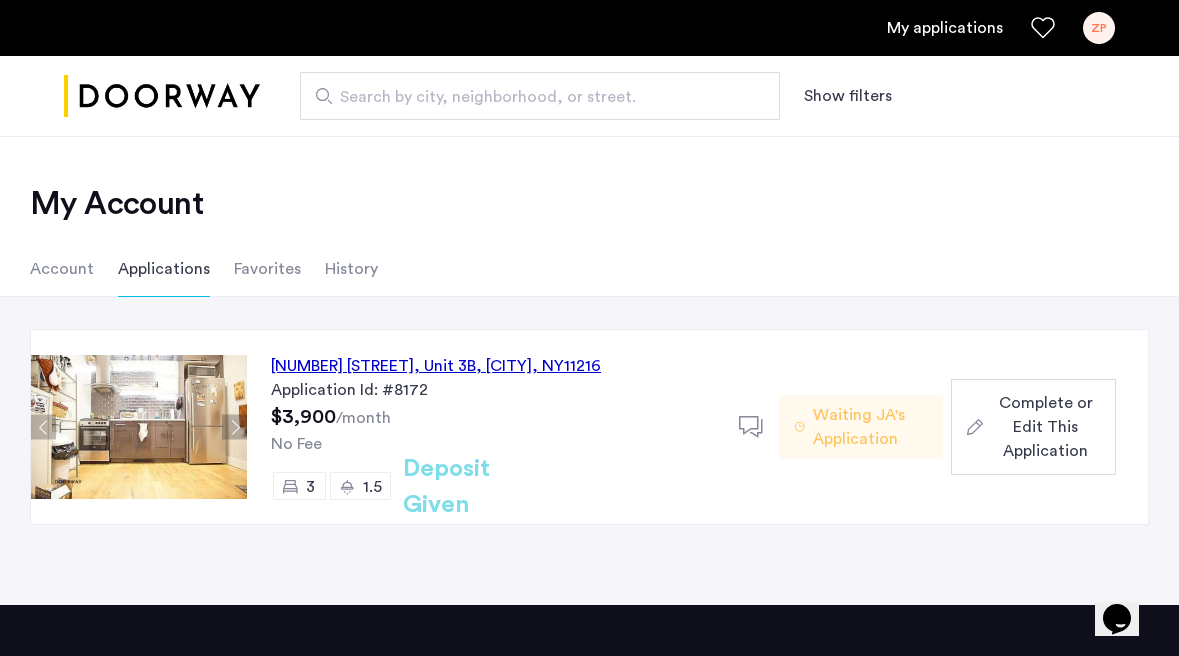 click on "Account Applications Favorites History" 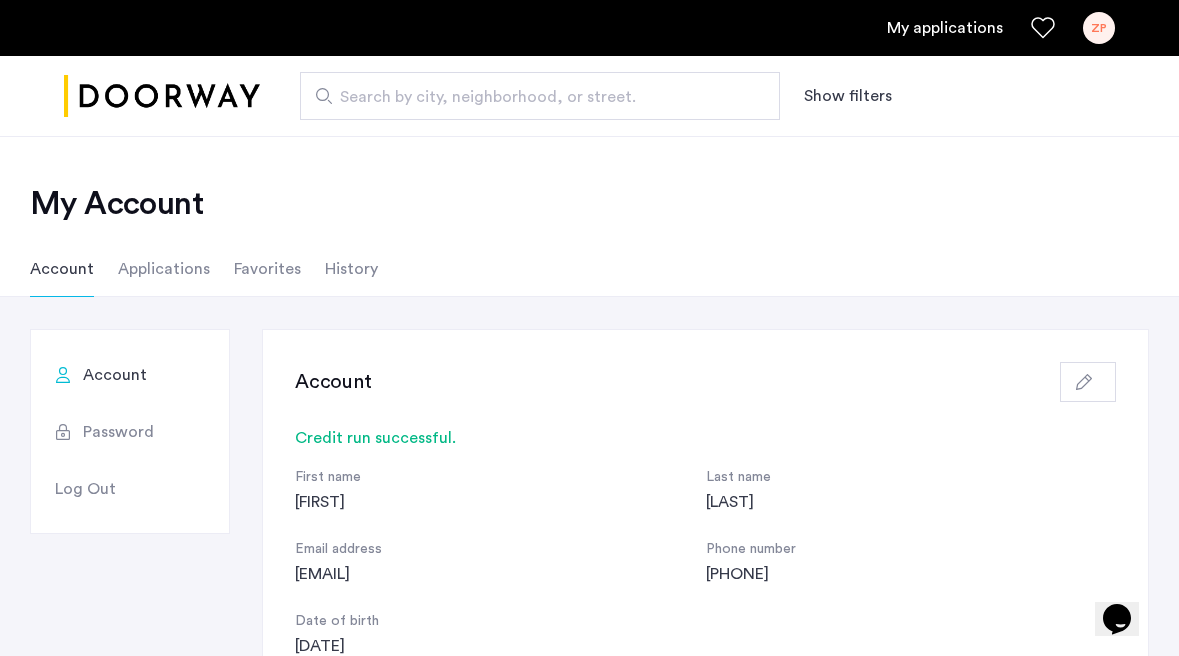 click on "Applications" 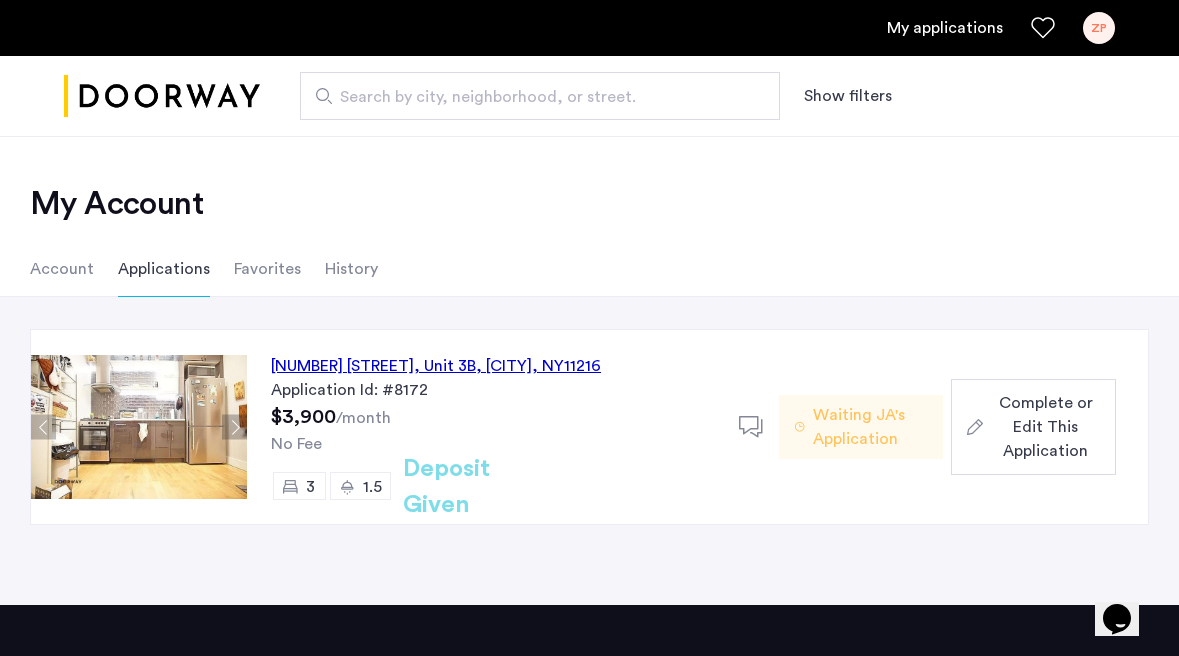 click on "Favorites" 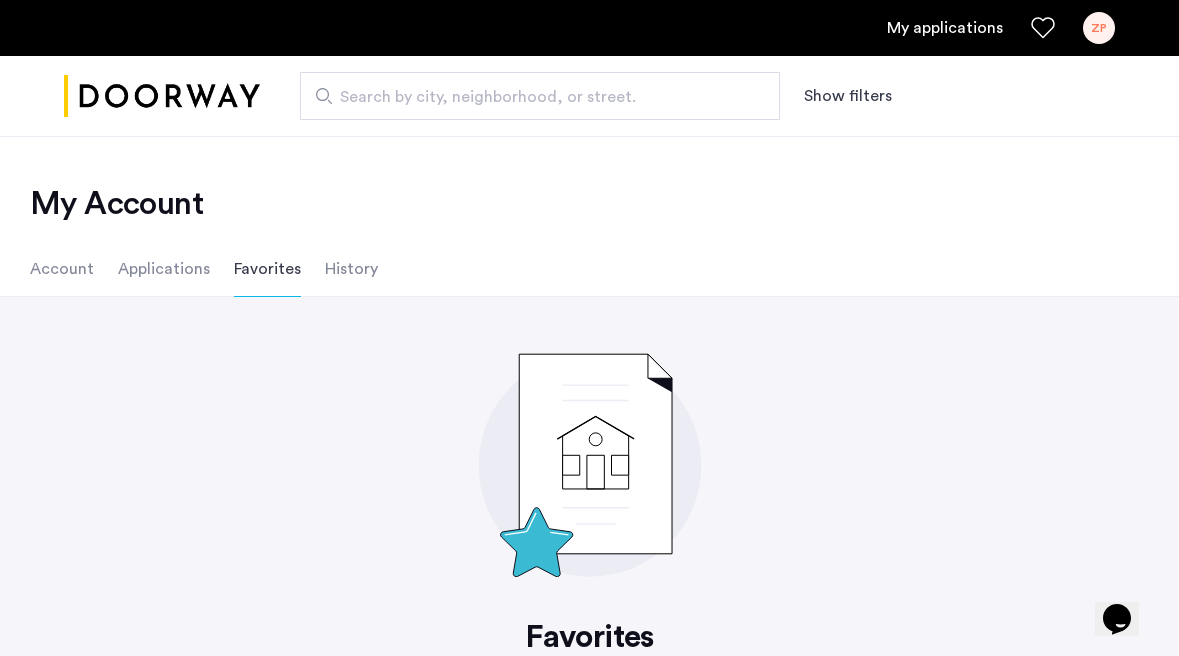 click on "Applications" 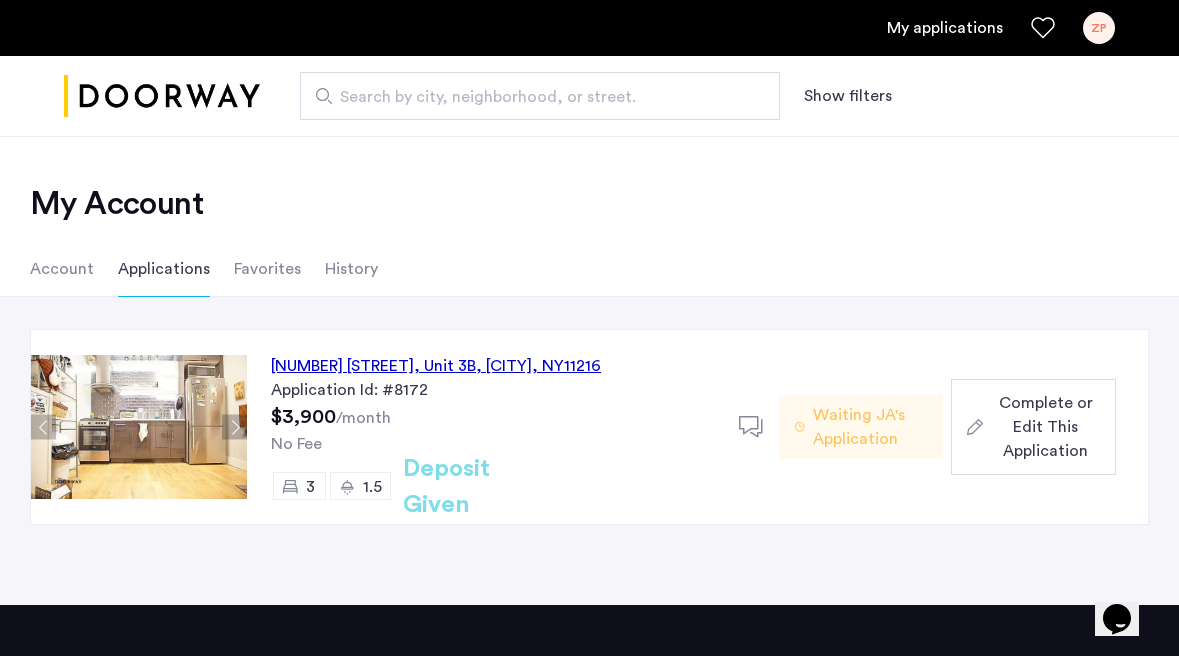 click on "Account" 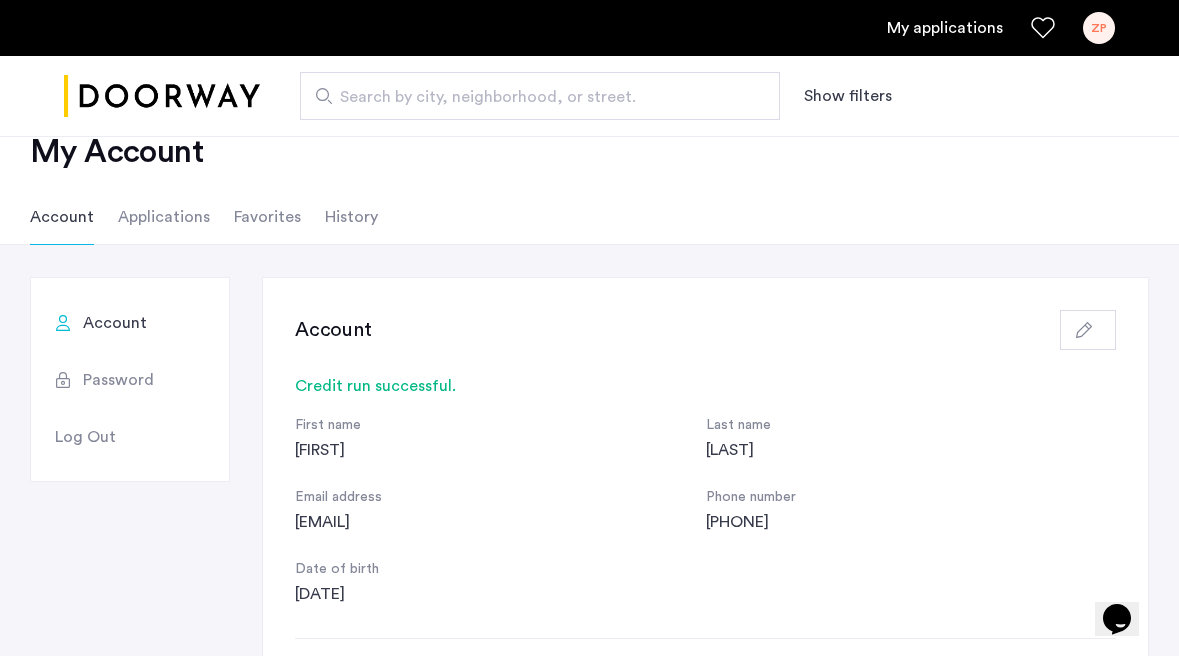 scroll, scrollTop: 64, scrollLeft: 0, axis: vertical 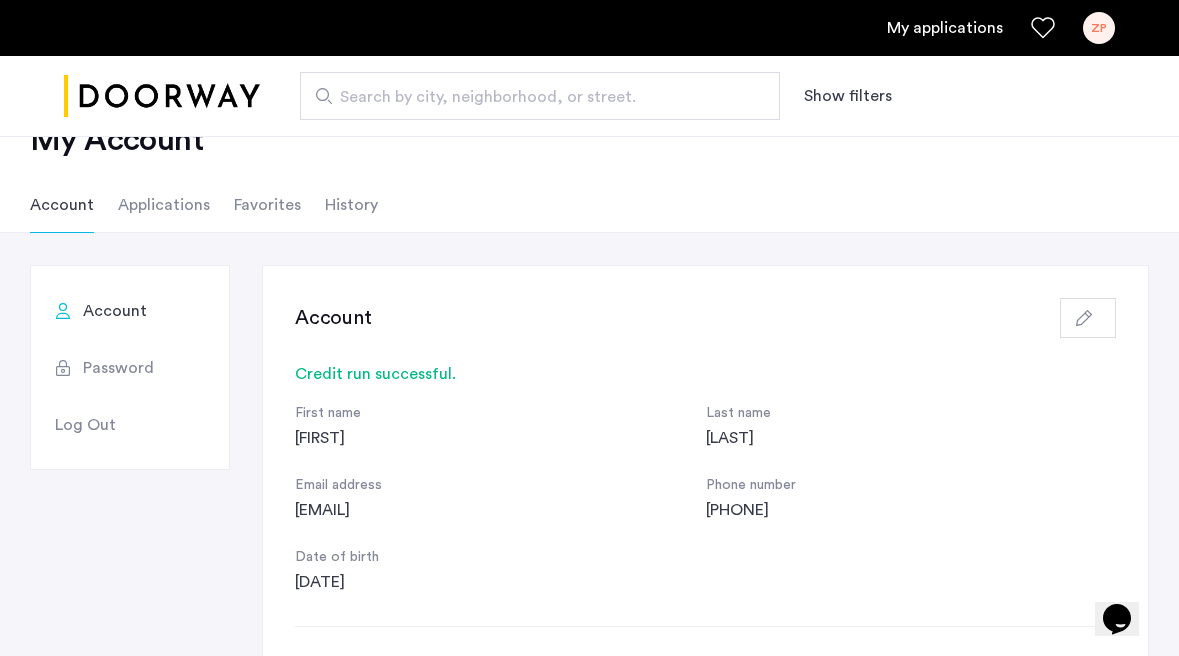 click on "Applications" 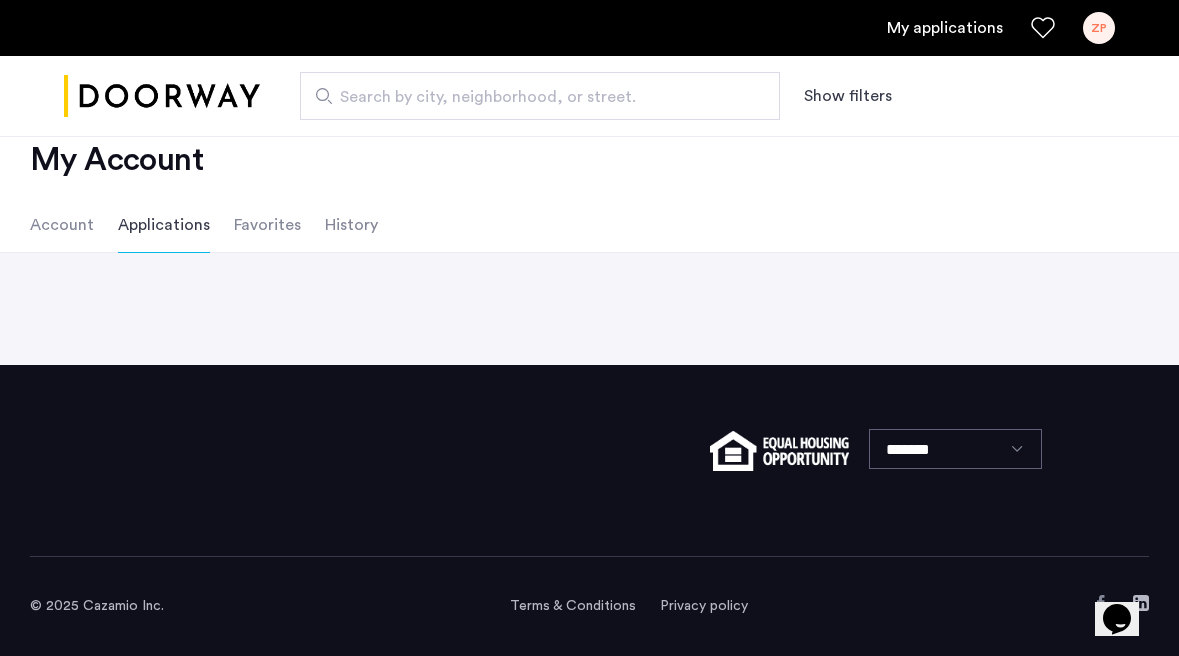 scroll, scrollTop: 0, scrollLeft: 0, axis: both 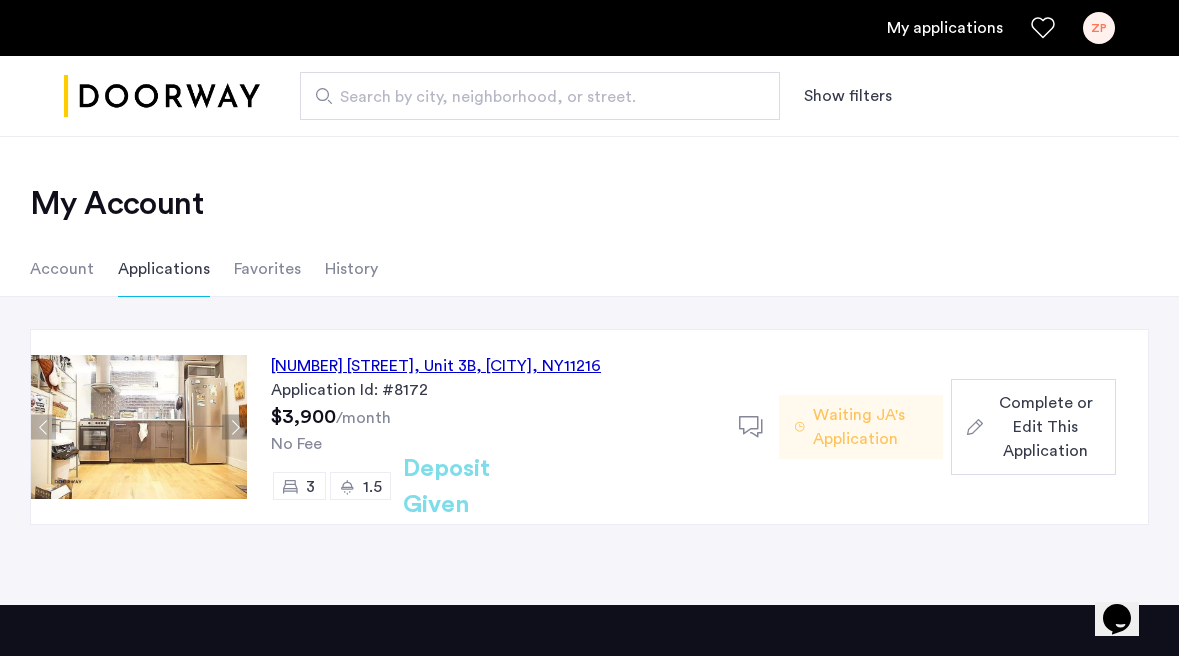 click on "Favorites" 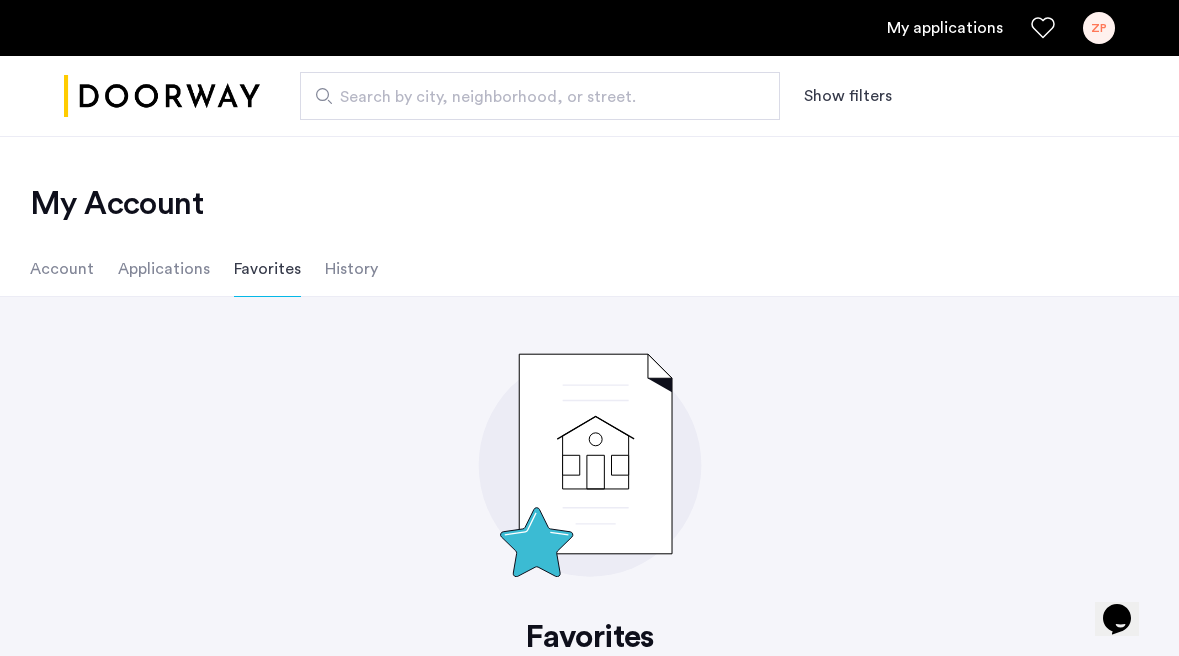 click on "History" 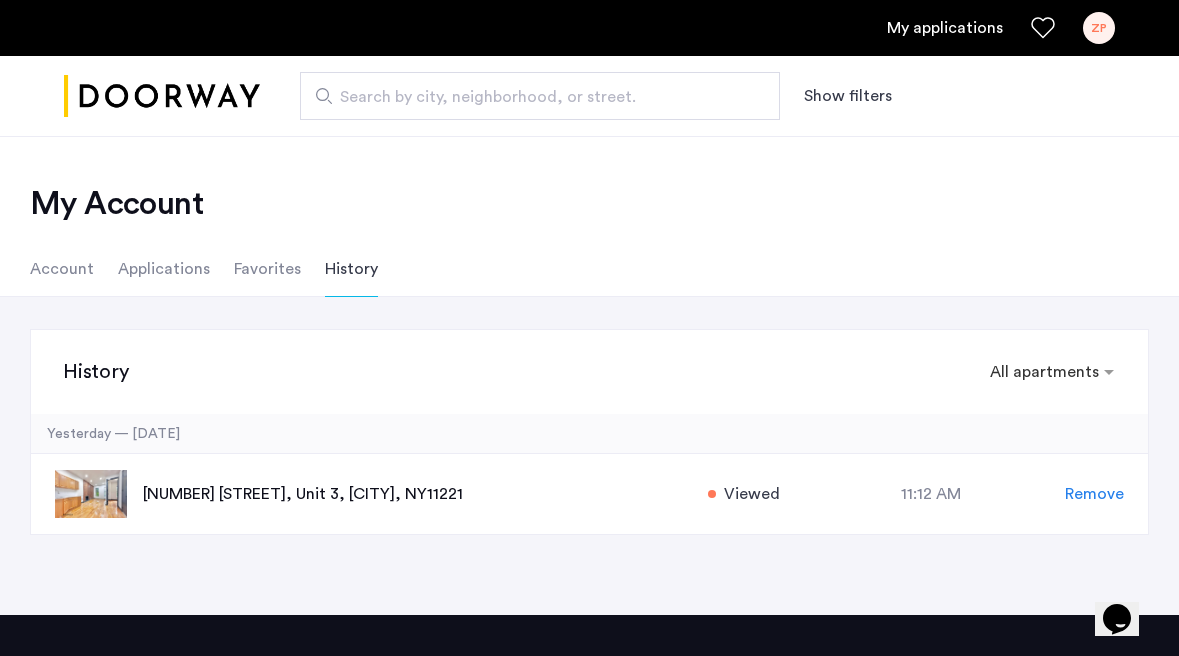click on "Favorites" 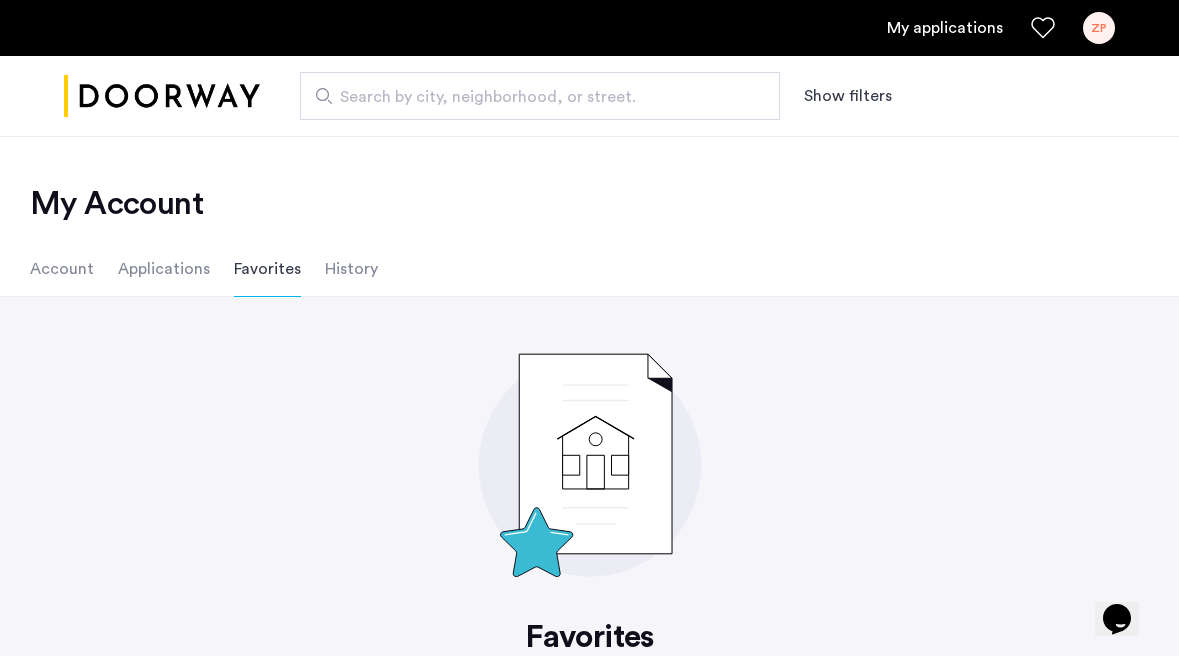 click on "Applications" 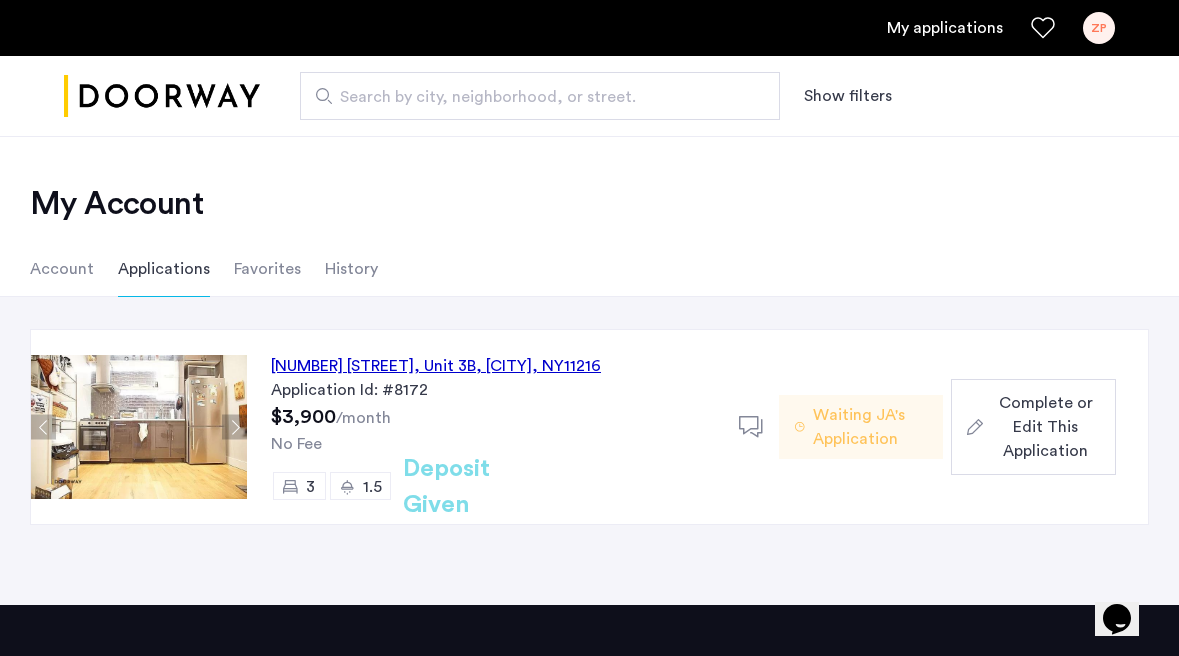 click on "No Fee" 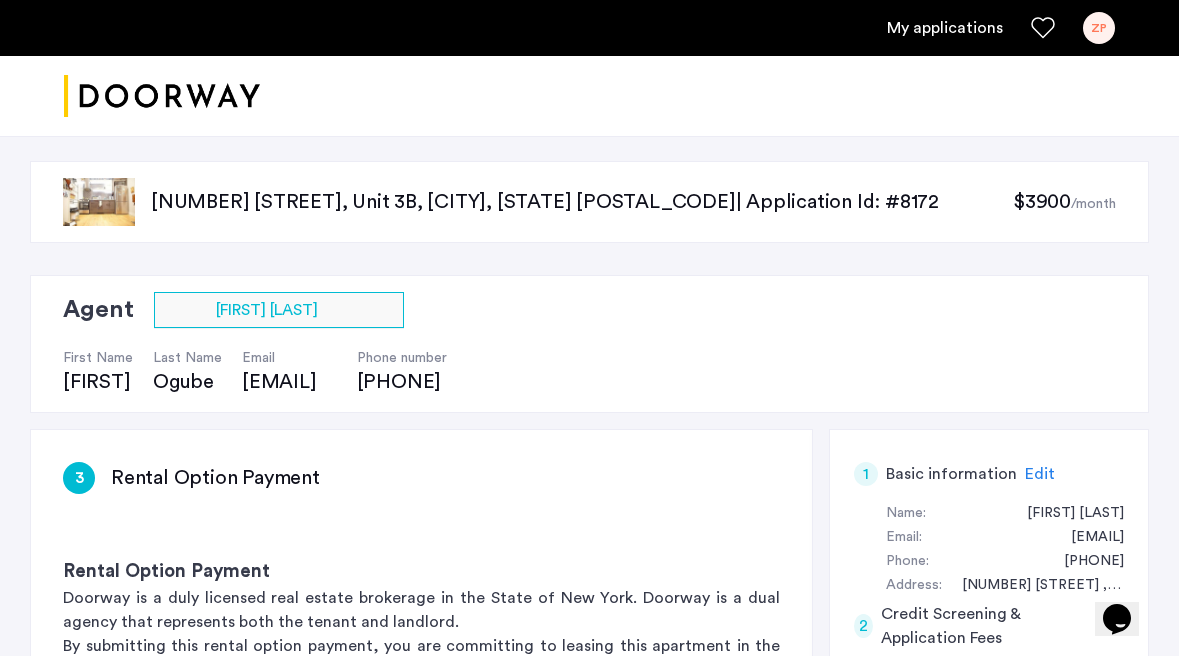 scroll, scrollTop: 0, scrollLeft: 0, axis: both 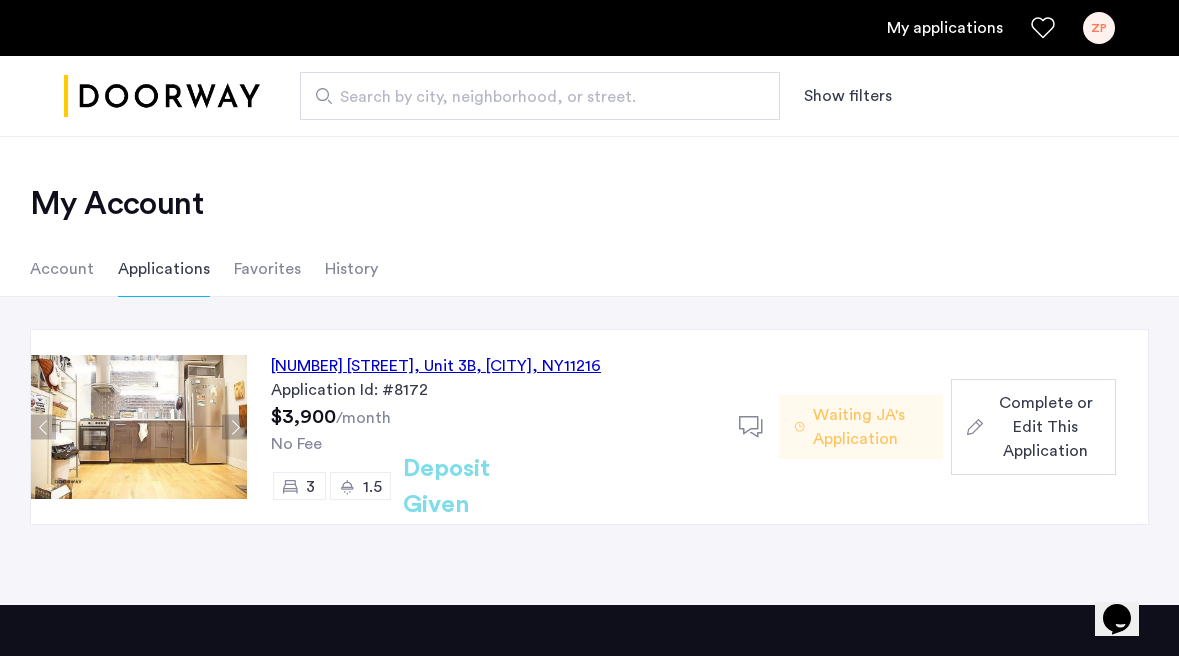 click 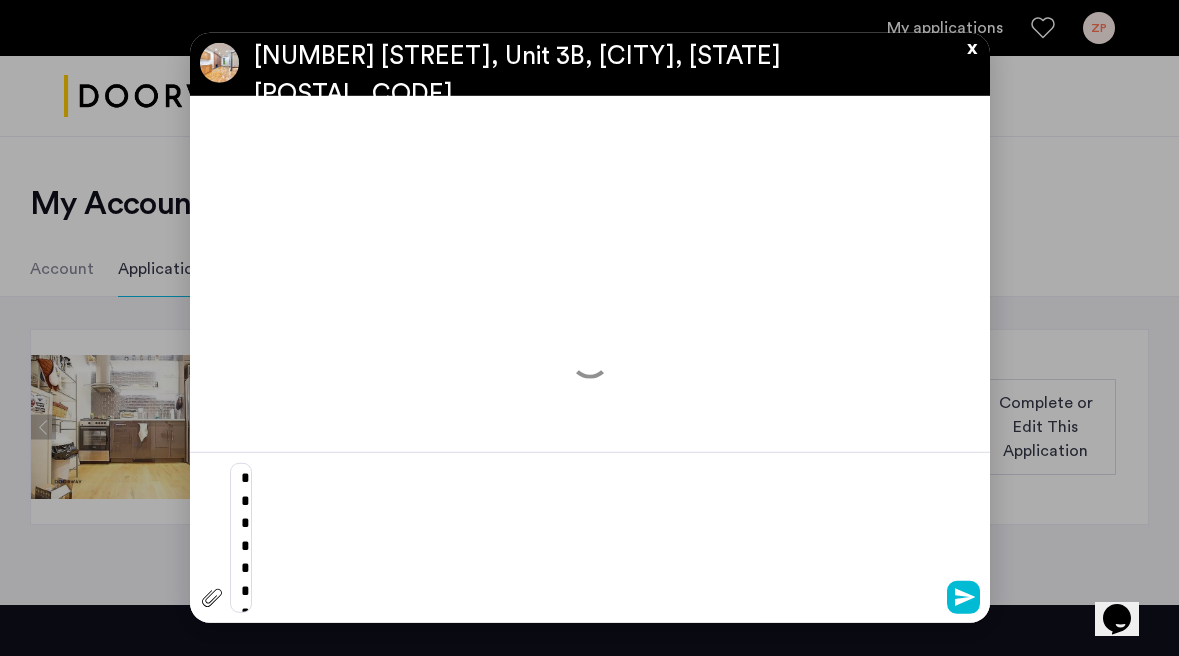 scroll, scrollTop: 0, scrollLeft: 0, axis: both 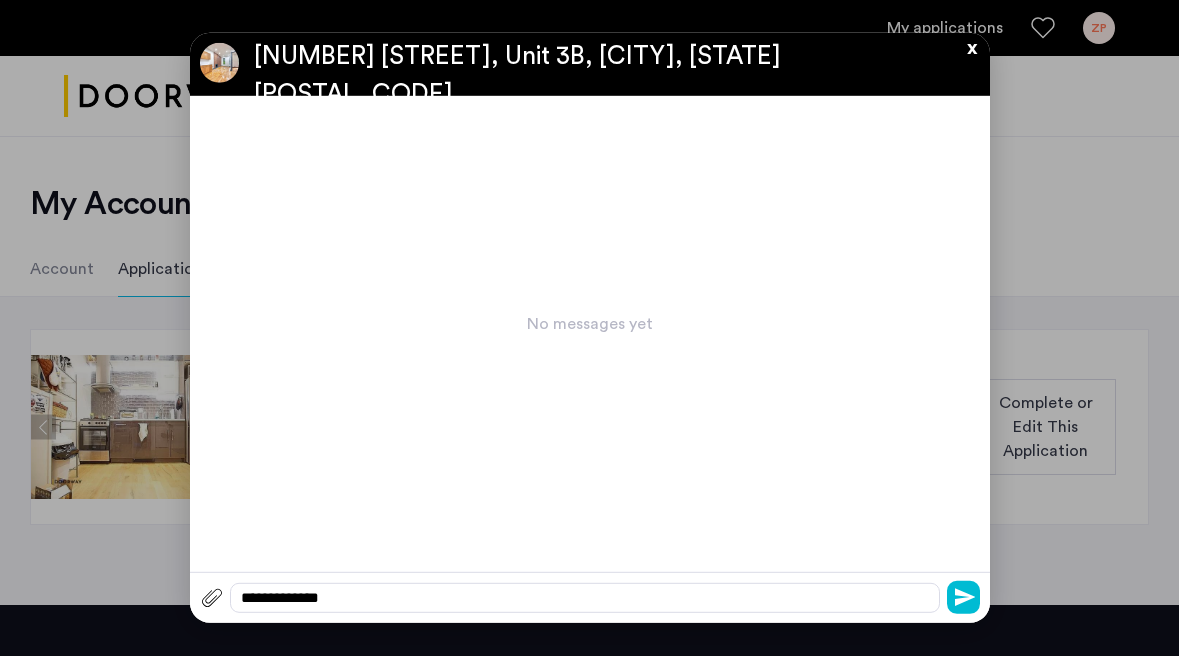 click on "x" at bounding box center [967, 44] 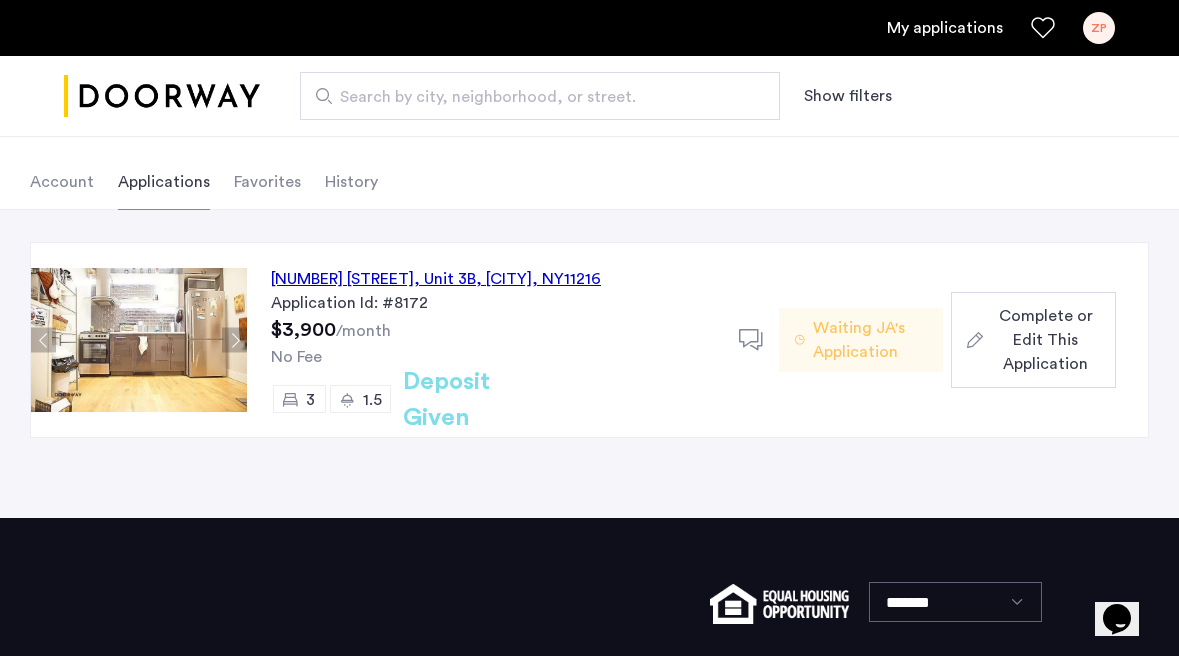 scroll, scrollTop: 0, scrollLeft: 0, axis: both 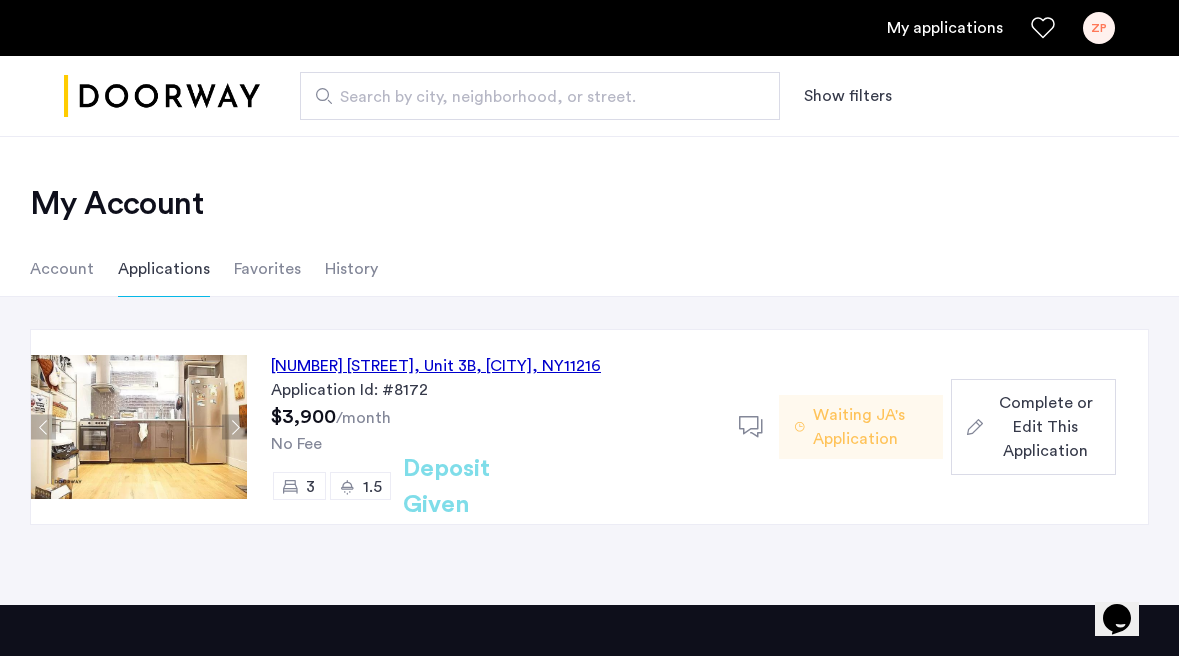 click on "Favorites" 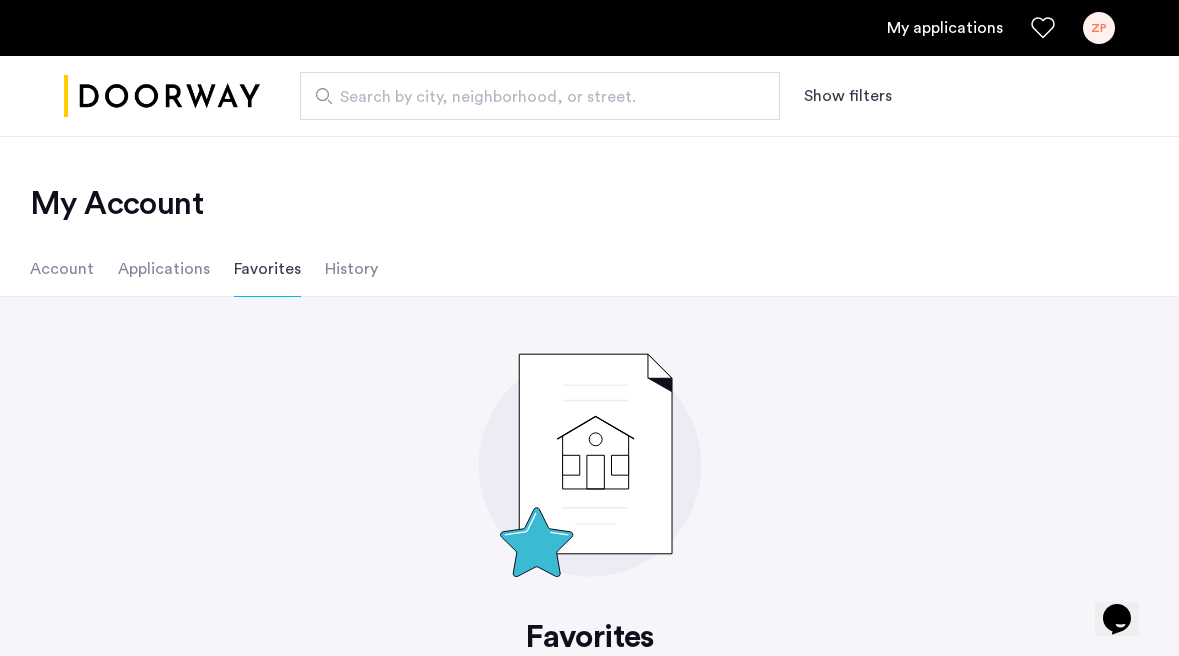 click on "Account" 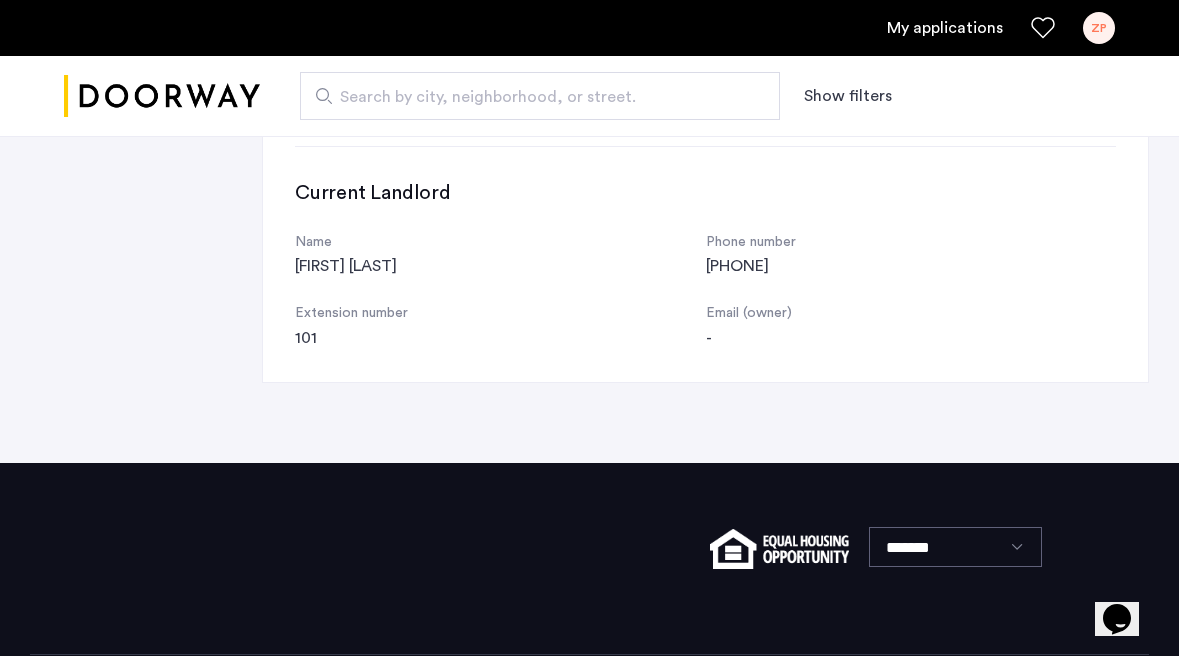 scroll, scrollTop: 1136, scrollLeft: 0, axis: vertical 